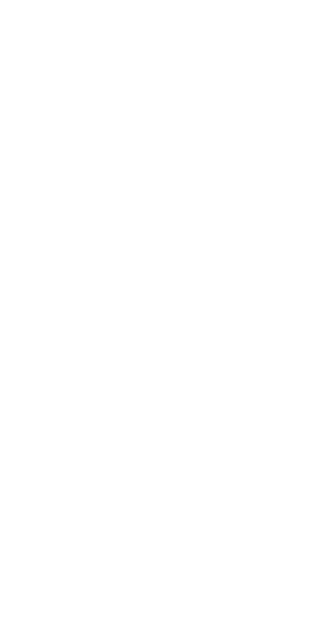 scroll, scrollTop: 0, scrollLeft: 0, axis: both 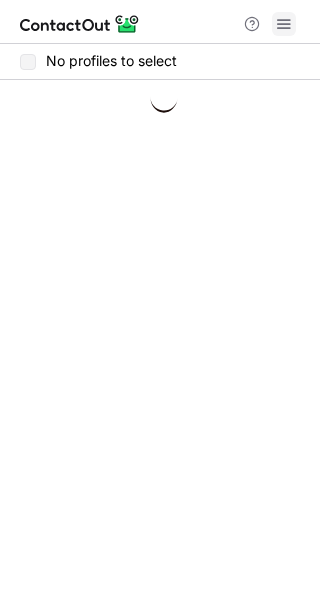 click at bounding box center (284, 24) 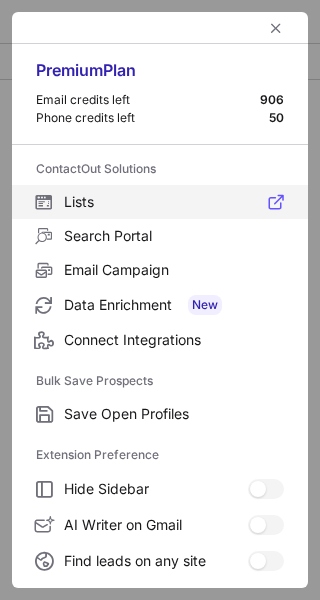 click on "Lists" at bounding box center (174, 202) 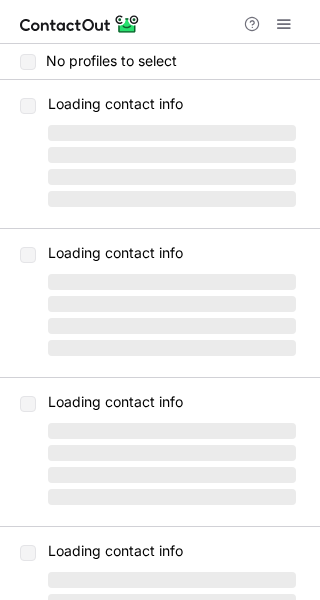 scroll, scrollTop: 0, scrollLeft: 0, axis: both 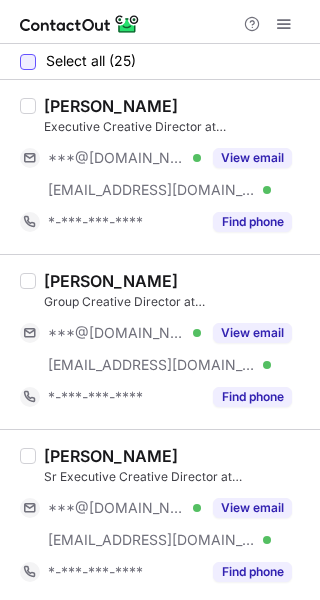 click at bounding box center (28, 62) 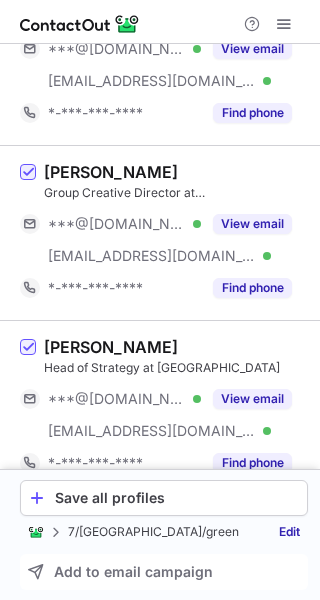 scroll, scrollTop: 3300, scrollLeft: 0, axis: vertical 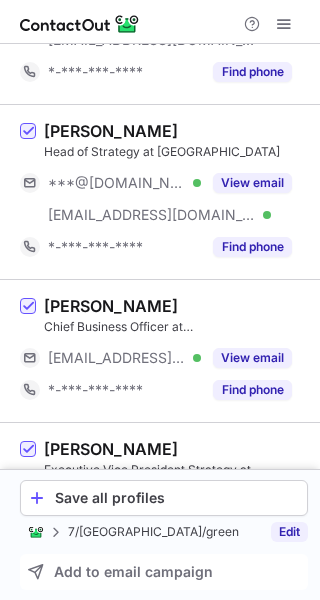 click on "Edit" at bounding box center (289, 532) 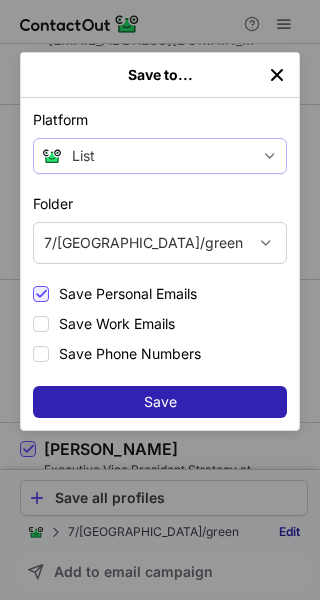 click on "List" at bounding box center (162, 156) 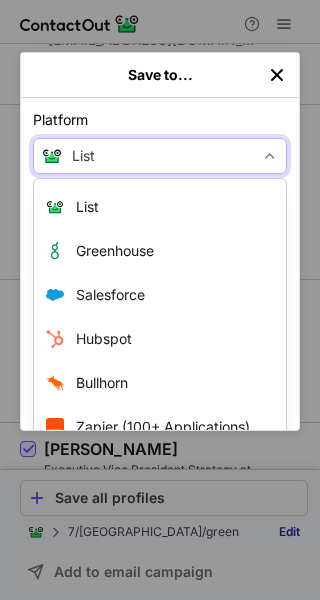 click on "List" at bounding box center [162, 156] 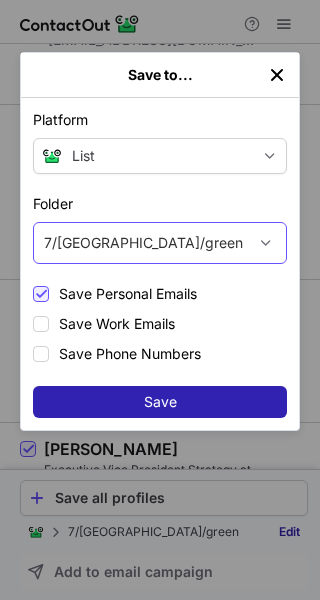 click on "7/india/green" at bounding box center [140, 243] 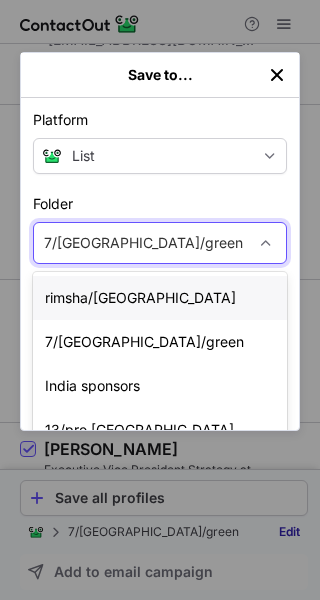 click on "rimsha/[GEOGRAPHIC_DATA]" at bounding box center [160, 298] 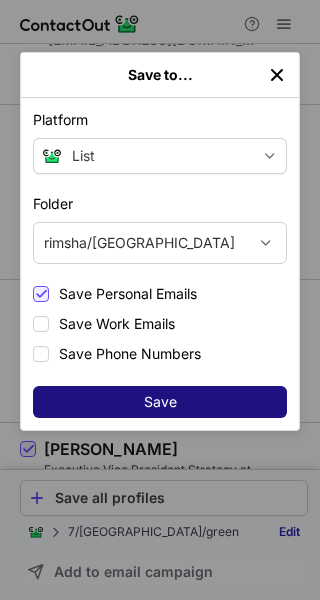 click on "Save" at bounding box center (160, 402) 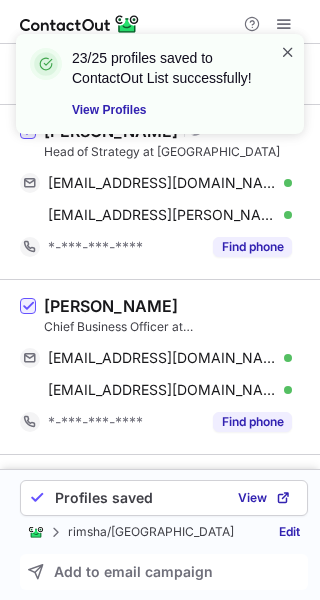 click at bounding box center [288, 52] 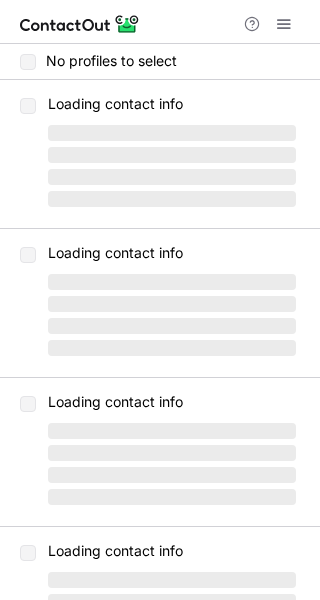scroll, scrollTop: 0, scrollLeft: 0, axis: both 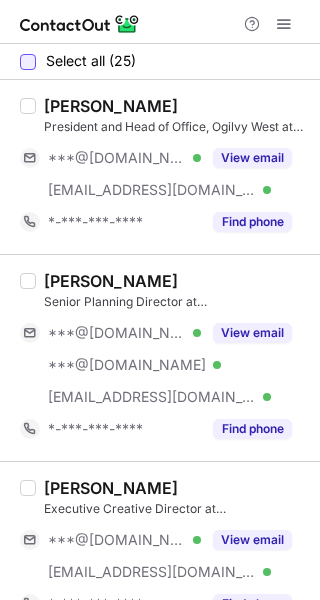 click at bounding box center [28, 62] 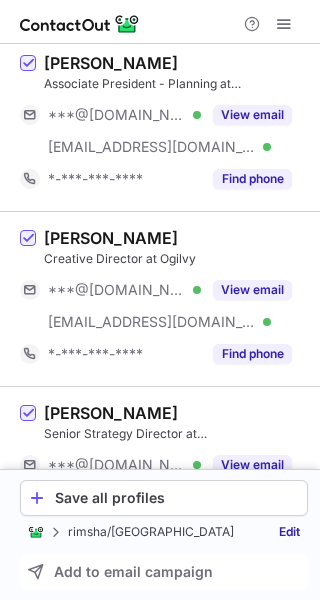 scroll, scrollTop: 500, scrollLeft: 0, axis: vertical 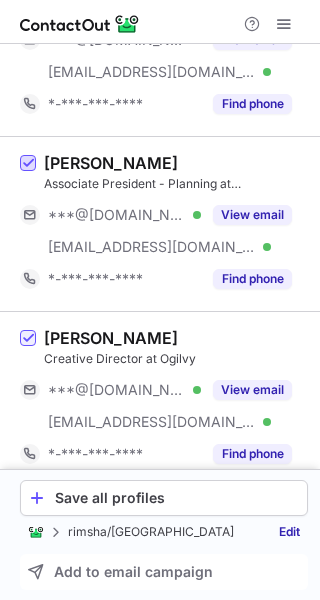 click at bounding box center (28, 164) 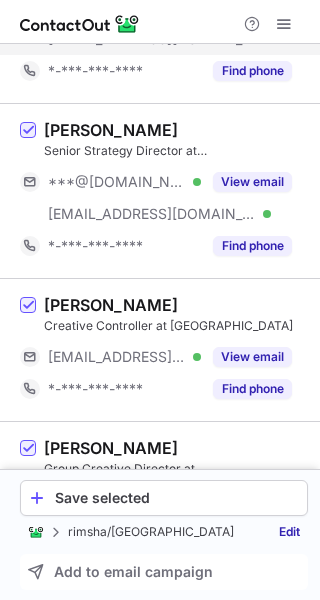 scroll, scrollTop: 900, scrollLeft: 0, axis: vertical 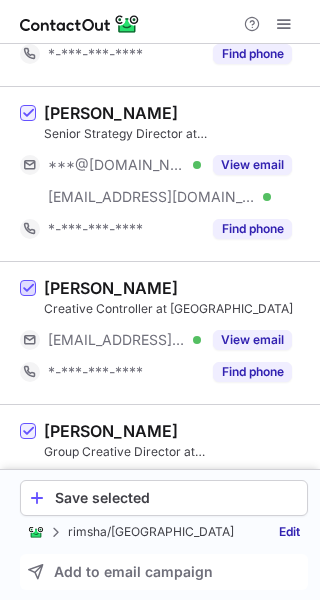 click at bounding box center [28, 289] 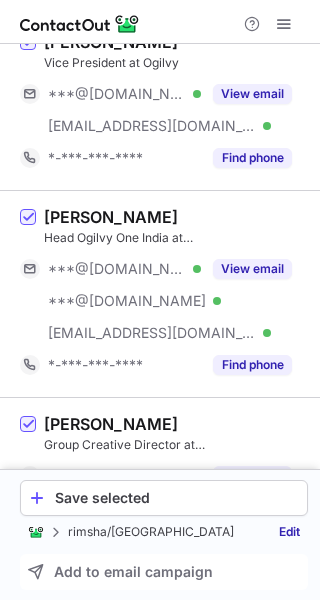 scroll, scrollTop: 3000, scrollLeft: 0, axis: vertical 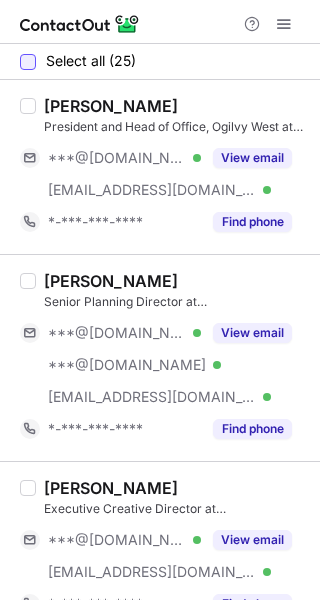 click at bounding box center [28, 62] 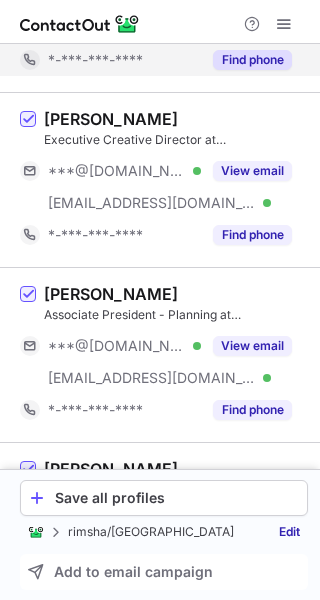 scroll, scrollTop: 400, scrollLeft: 0, axis: vertical 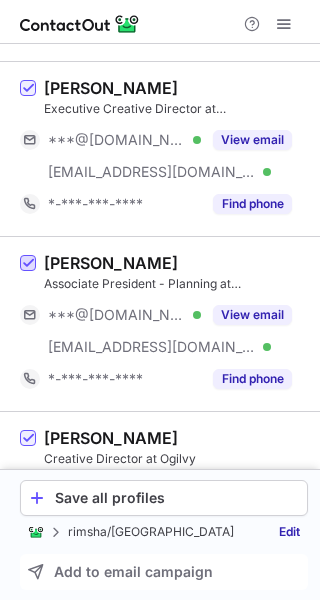 click at bounding box center [28, 264] 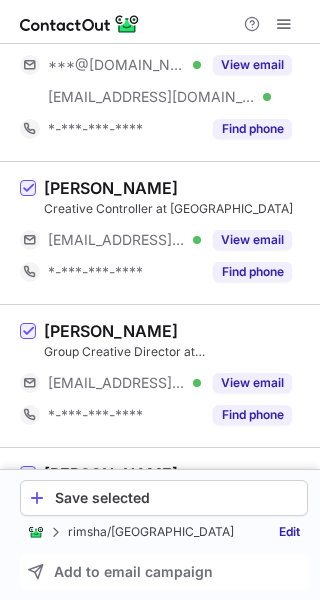 scroll, scrollTop: 1000, scrollLeft: 0, axis: vertical 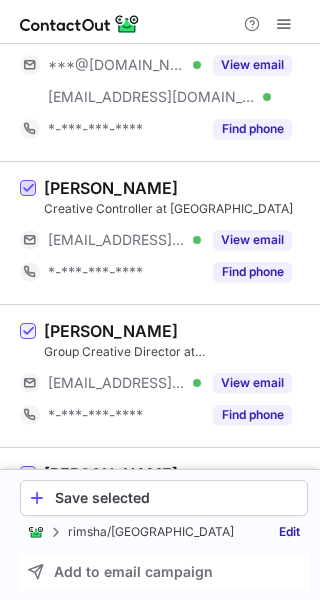 click at bounding box center [28, 189] 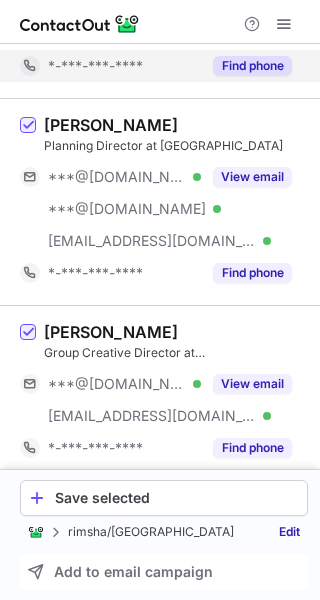 scroll, scrollTop: 3976, scrollLeft: 0, axis: vertical 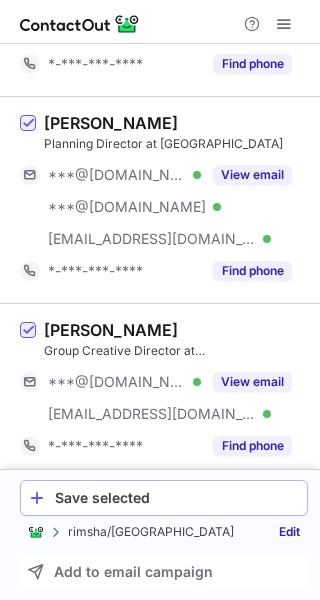 click on "Save selected" at bounding box center [177, 498] 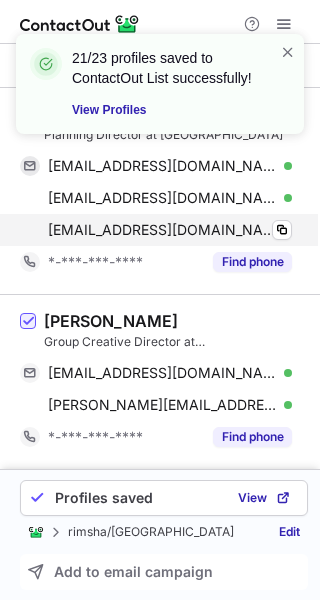 scroll, scrollTop: 3944, scrollLeft: 0, axis: vertical 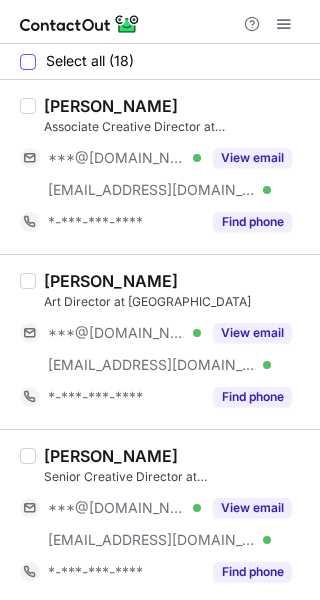 click on "Select all (18)" at bounding box center (77, 61) 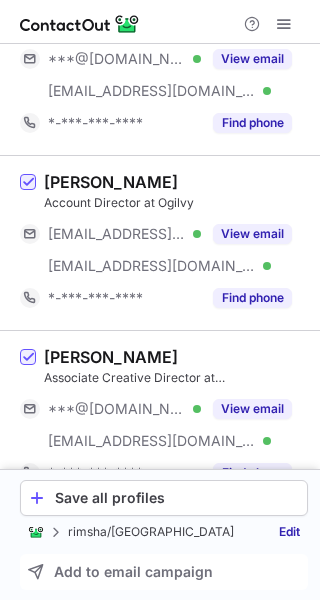 scroll, scrollTop: 2690, scrollLeft: 0, axis: vertical 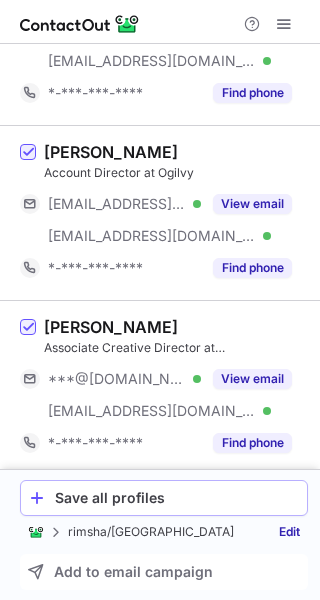 click on "Save all profiles" at bounding box center [164, 498] 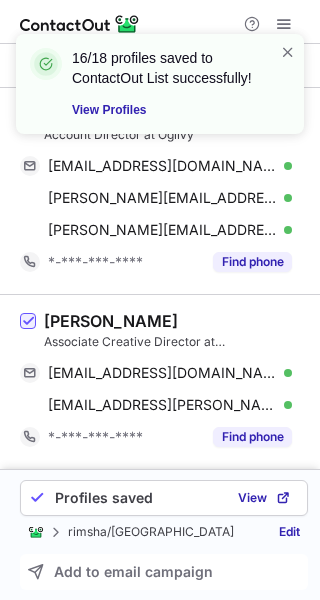 scroll, scrollTop: 2658, scrollLeft: 0, axis: vertical 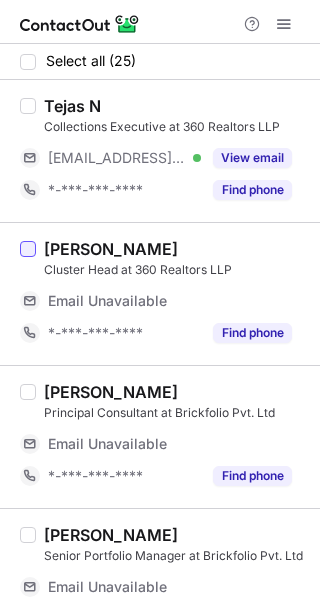 click at bounding box center (28, 249) 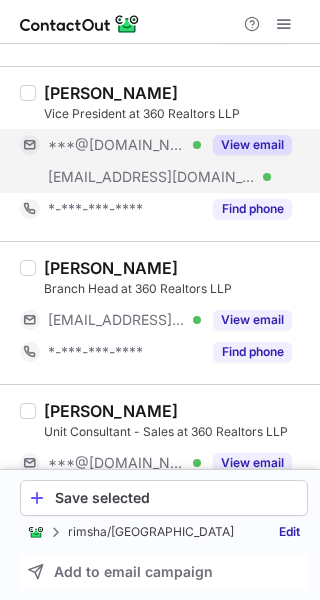 scroll, scrollTop: 536, scrollLeft: 0, axis: vertical 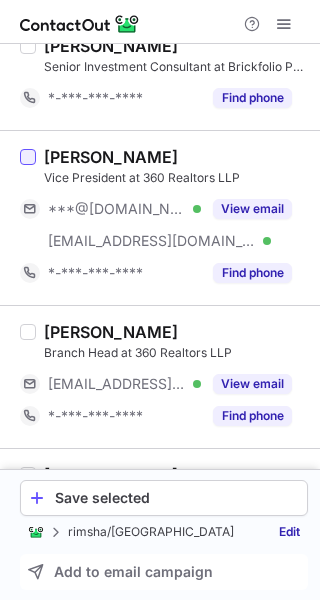 click at bounding box center (28, 157) 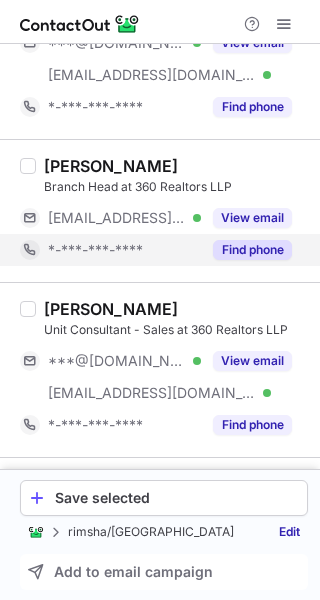 scroll, scrollTop: 736, scrollLeft: 0, axis: vertical 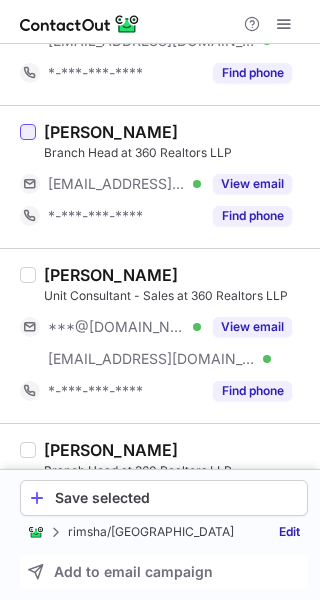 click at bounding box center (28, 132) 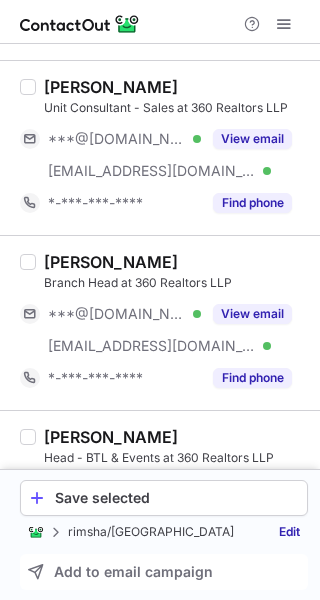 scroll, scrollTop: 936, scrollLeft: 0, axis: vertical 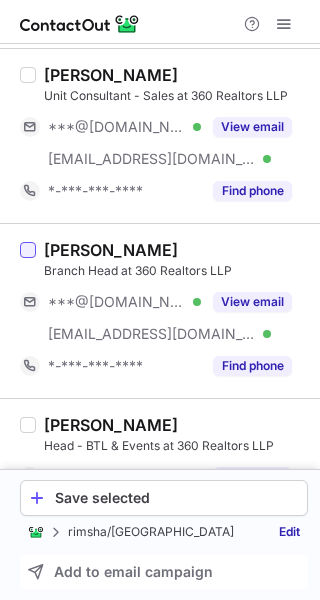 click at bounding box center (28, 250) 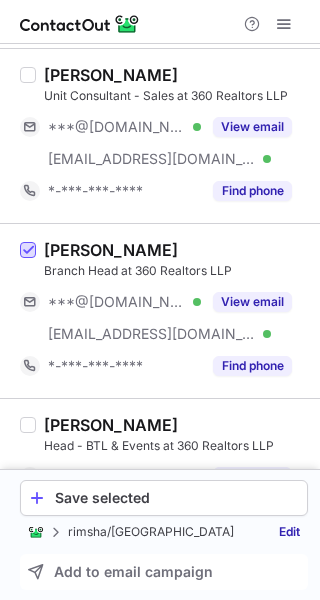 click at bounding box center (28, 251) 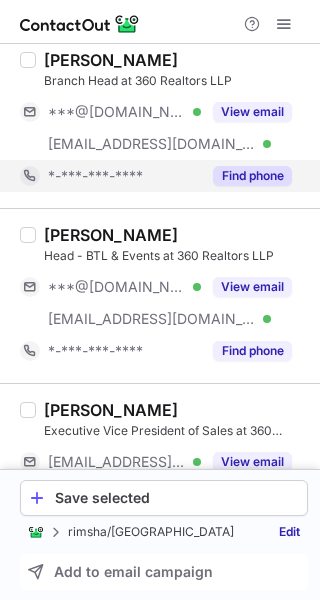 scroll, scrollTop: 1136, scrollLeft: 0, axis: vertical 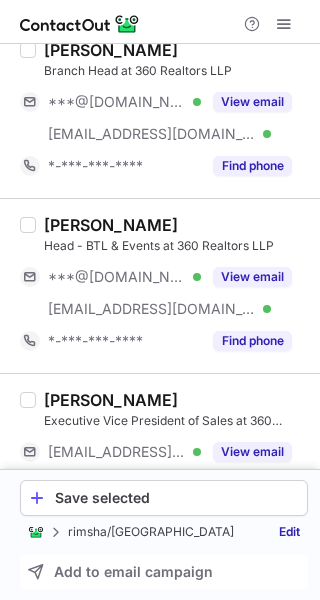 click on "Sanjoy Dasgupta Head - BTL & Events at 360 Realtors LLP ***@gmail.com Verified ***@360realtors.com Verified View email *-***-***-**** Find phone" at bounding box center (172, 286) 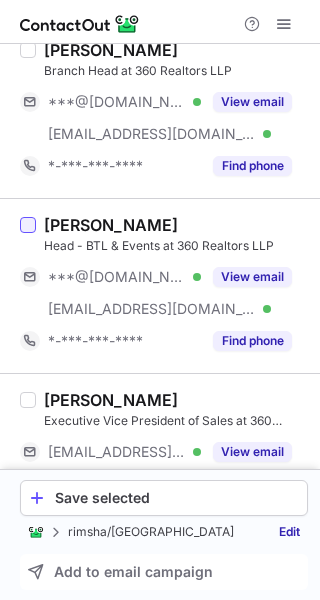 click at bounding box center (28, 225) 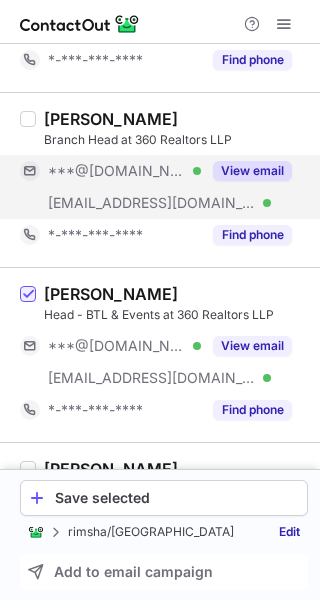 scroll, scrollTop: 1036, scrollLeft: 0, axis: vertical 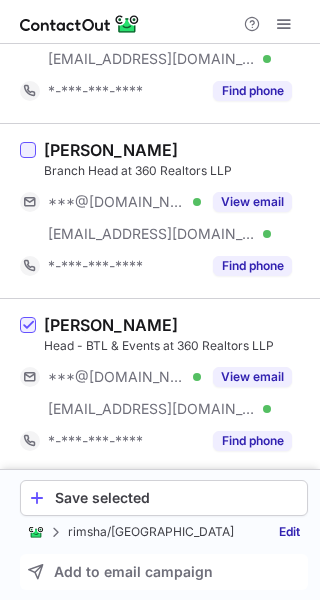 click at bounding box center (28, 150) 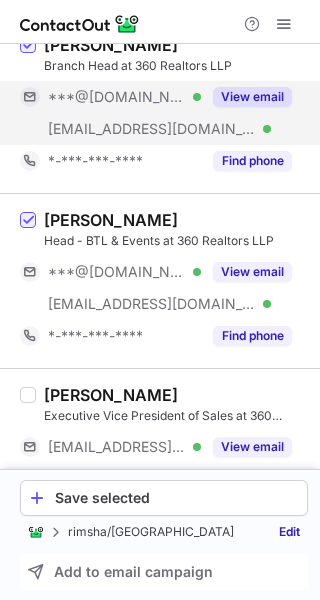 scroll, scrollTop: 1236, scrollLeft: 0, axis: vertical 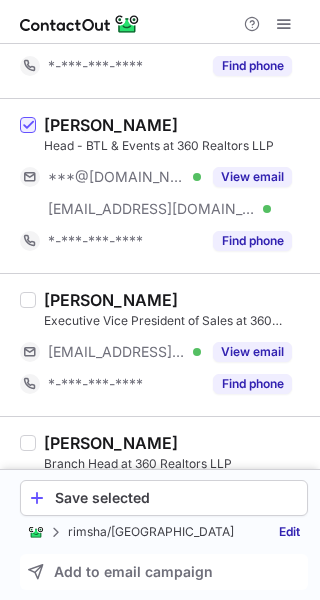 click on "Chandan kumar Pandey Executive Vice President of Sales at 360 Realtors LLP ***@360realtors.com Verified View email *-***-***-**** Find phone" at bounding box center [172, 345] 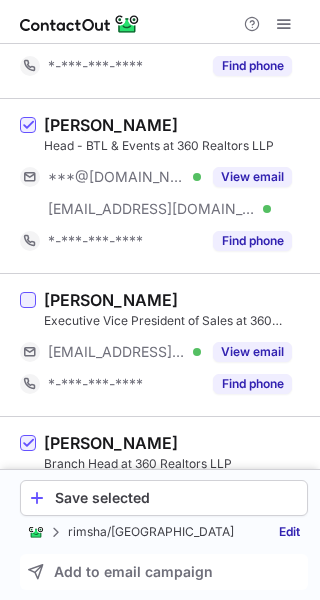 click at bounding box center (28, 300) 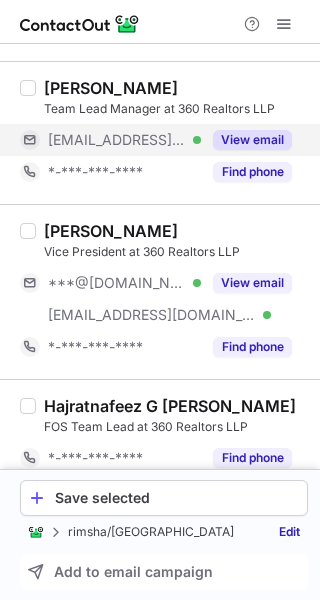 scroll, scrollTop: 1736, scrollLeft: 0, axis: vertical 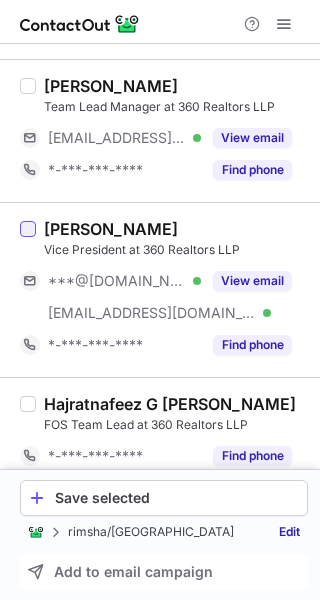 drag, startPoint x: 28, startPoint y: 219, endPoint x: 47, endPoint y: 234, distance: 24.207438 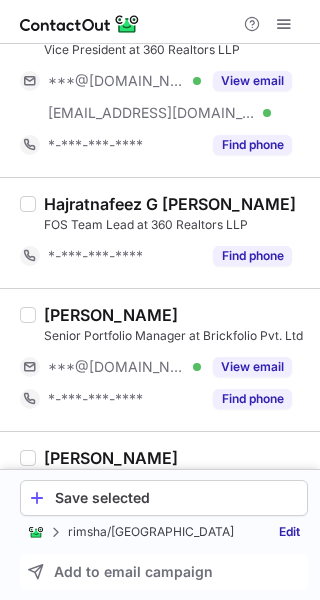 scroll, scrollTop: 2236, scrollLeft: 0, axis: vertical 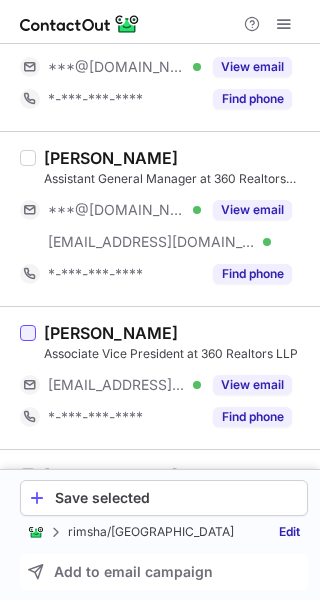 click at bounding box center (28, 333) 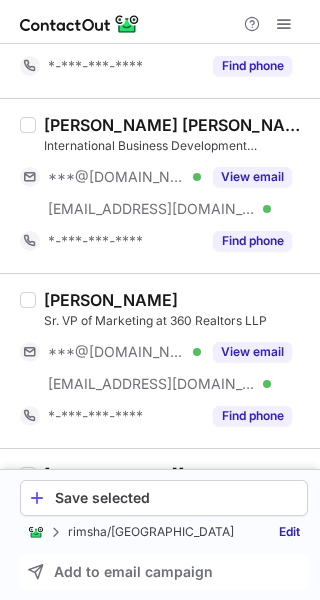scroll, scrollTop: 2936, scrollLeft: 0, axis: vertical 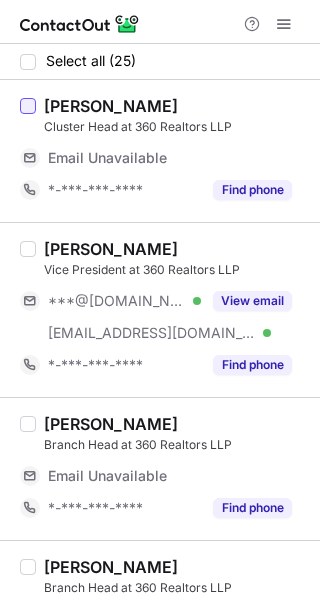 click at bounding box center (28, 106) 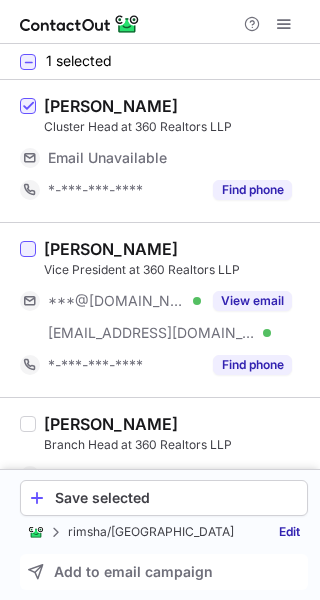 click at bounding box center [28, 249] 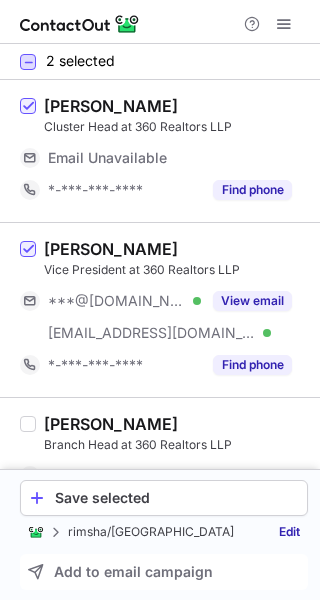 click at bounding box center (28, 62) 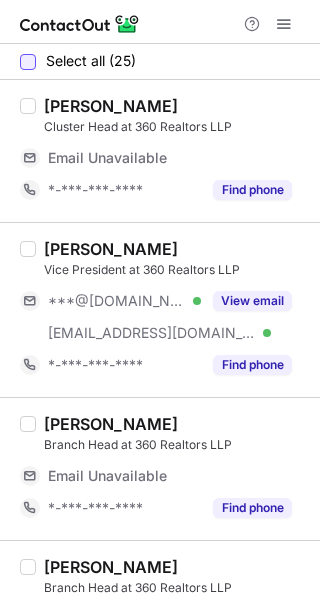 click at bounding box center (28, 62) 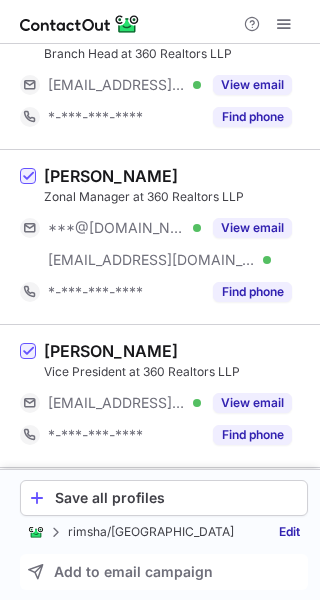 scroll, scrollTop: 1568, scrollLeft: 0, axis: vertical 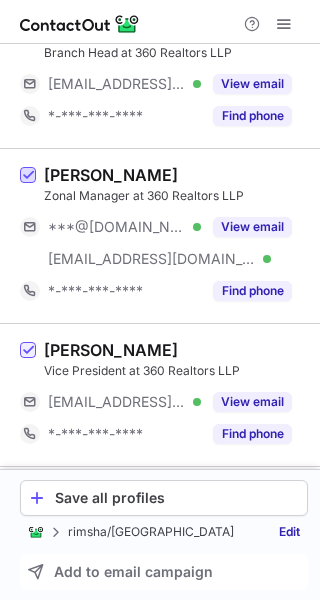 click at bounding box center (28, 176) 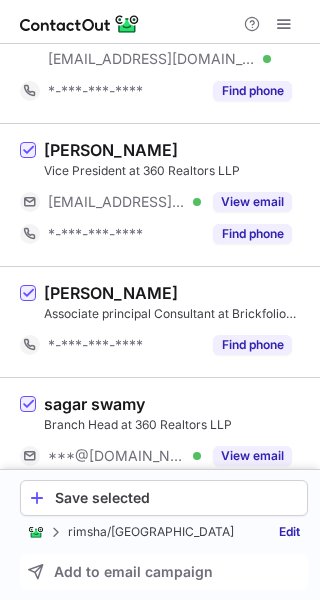 scroll, scrollTop: 1868, scrollLeft: 0, axis: vertical 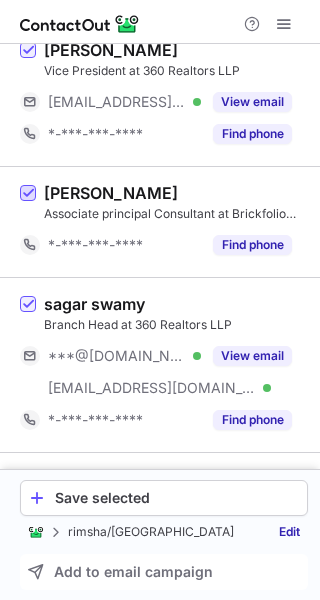 click at bounding box center [28, 194] 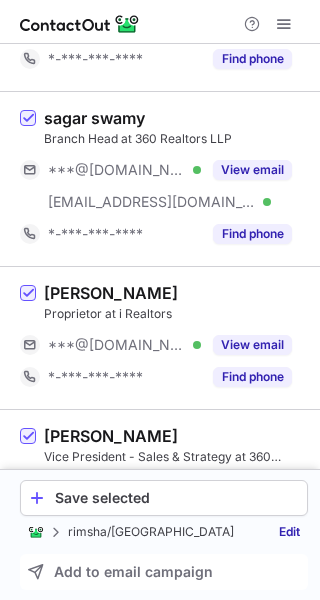 scroll, scrollTop: 2068, scrollLeft: 0, axis: vertical 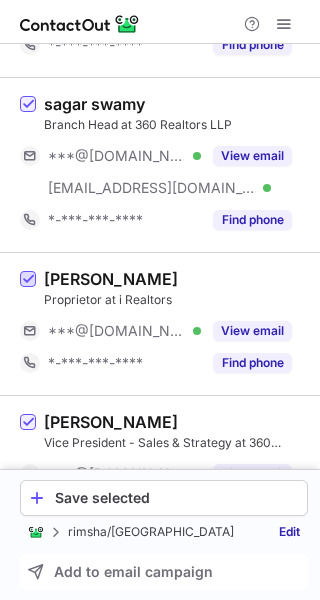 click at bounding box center (28, 280) 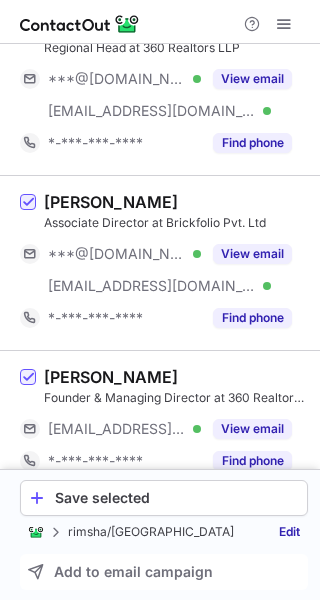 scroll, scrollTop: 2668, scrollLeft: 0, axis: vertical 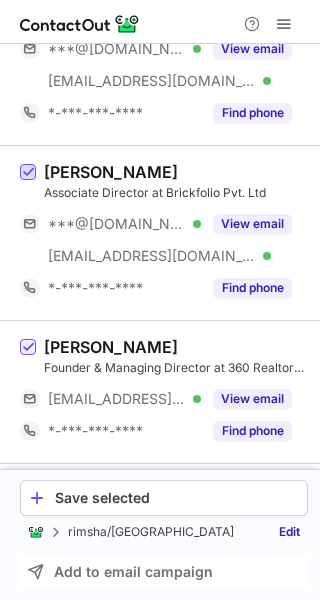click at bounding box center [28, 173] 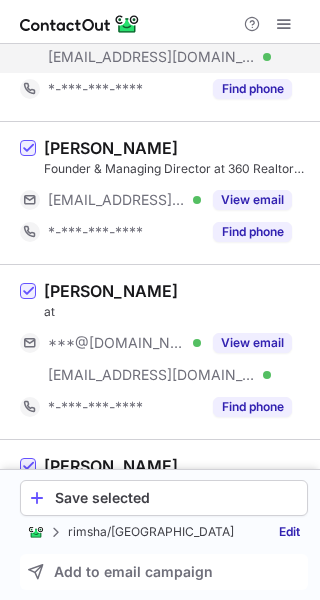 scroll, scrollTop: 2868, scrollLeft: 0, axis: vertical 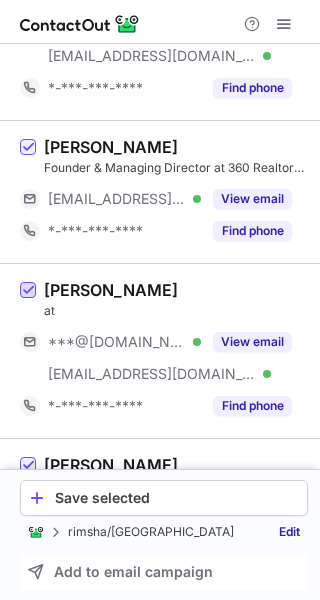 click at bounding box center (28, 291) 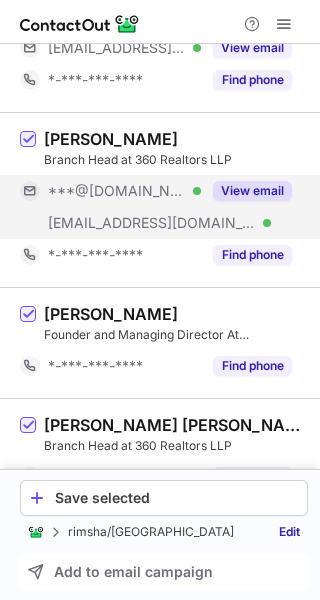 scroll, scrollTop: 3400, scrollLeft: 0, axis: vertical 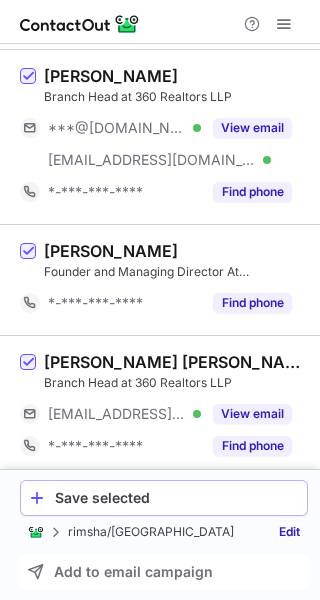 click on "Save selected" at bounding box center (177, 498) 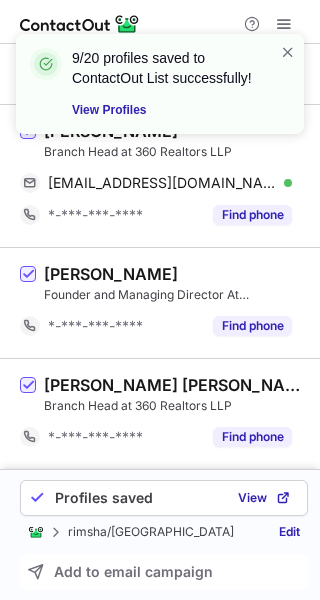 scroll, scrollTop: 3112, scrollLeft: 0, axis: vertical 